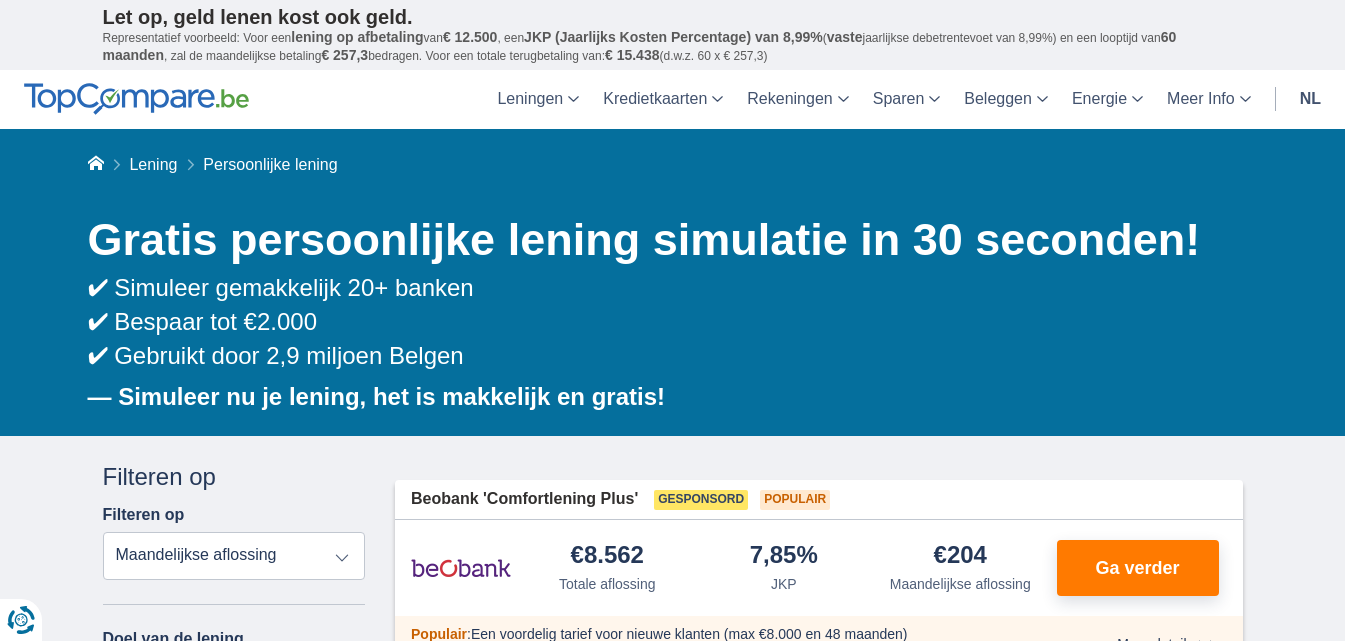 scroll, scrollTop: 0, scrollLeft: 0, axis: both 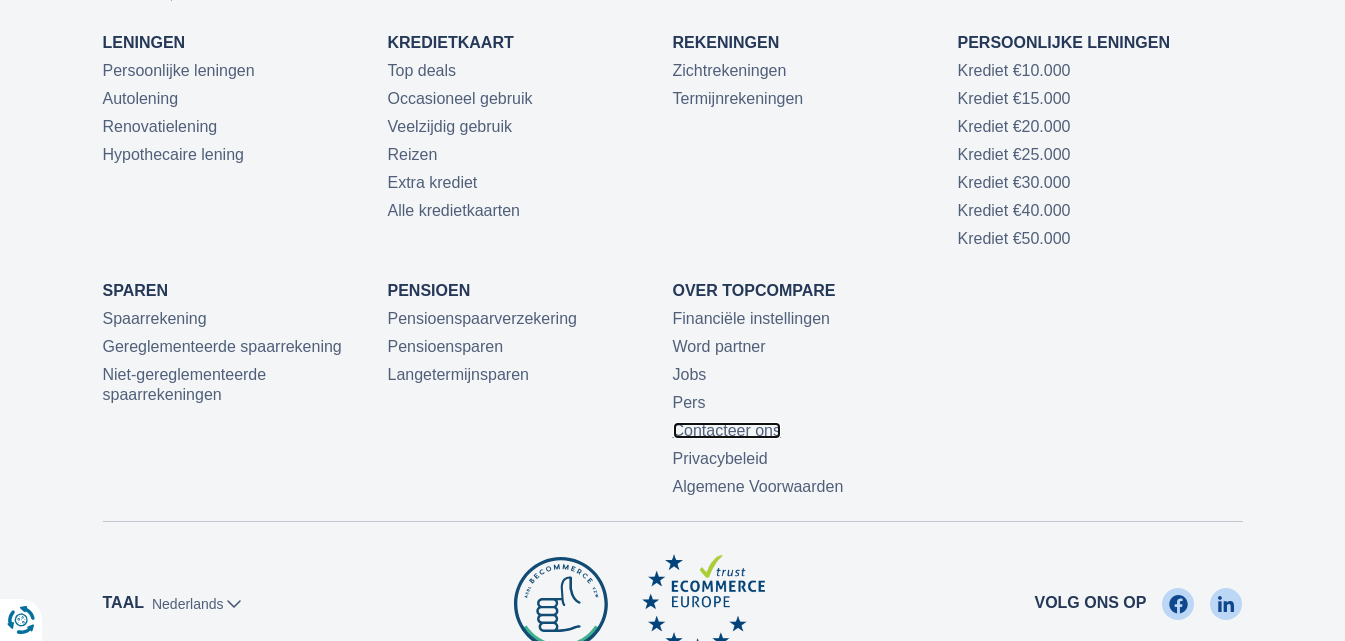 click on "Contacteer ons" at bounding box center [727, 430] 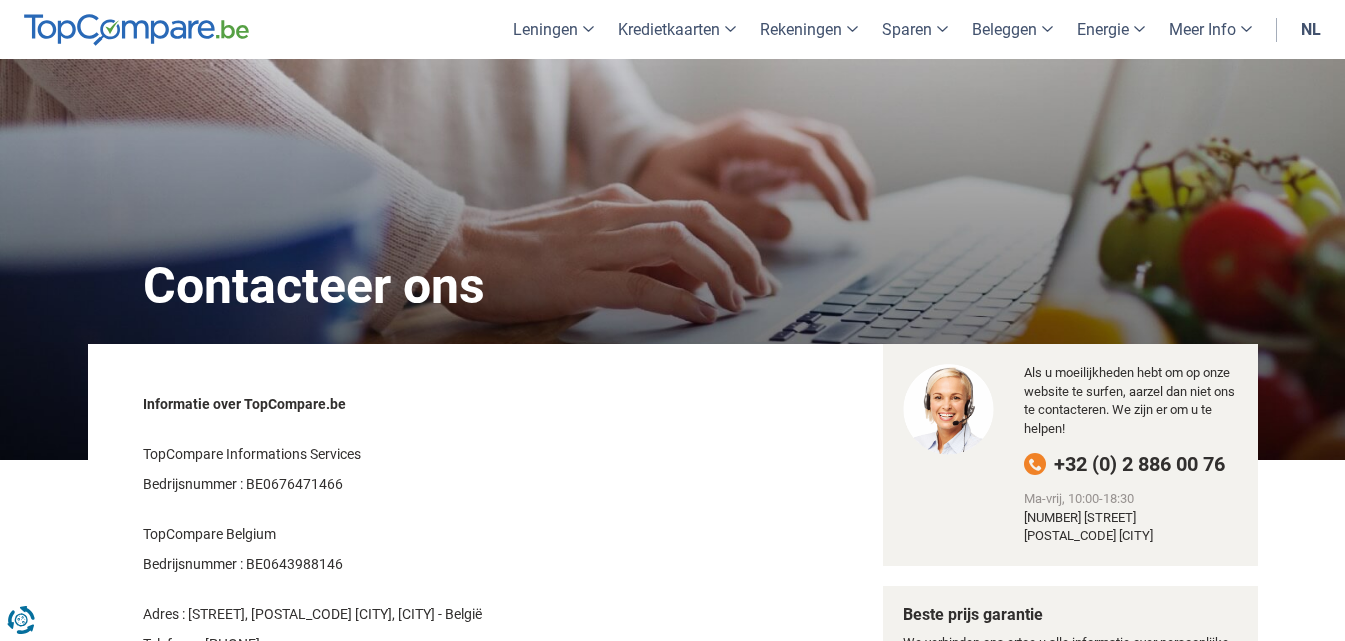 scroll, scrollTop: 0, scrollLeft: 0, axis: both 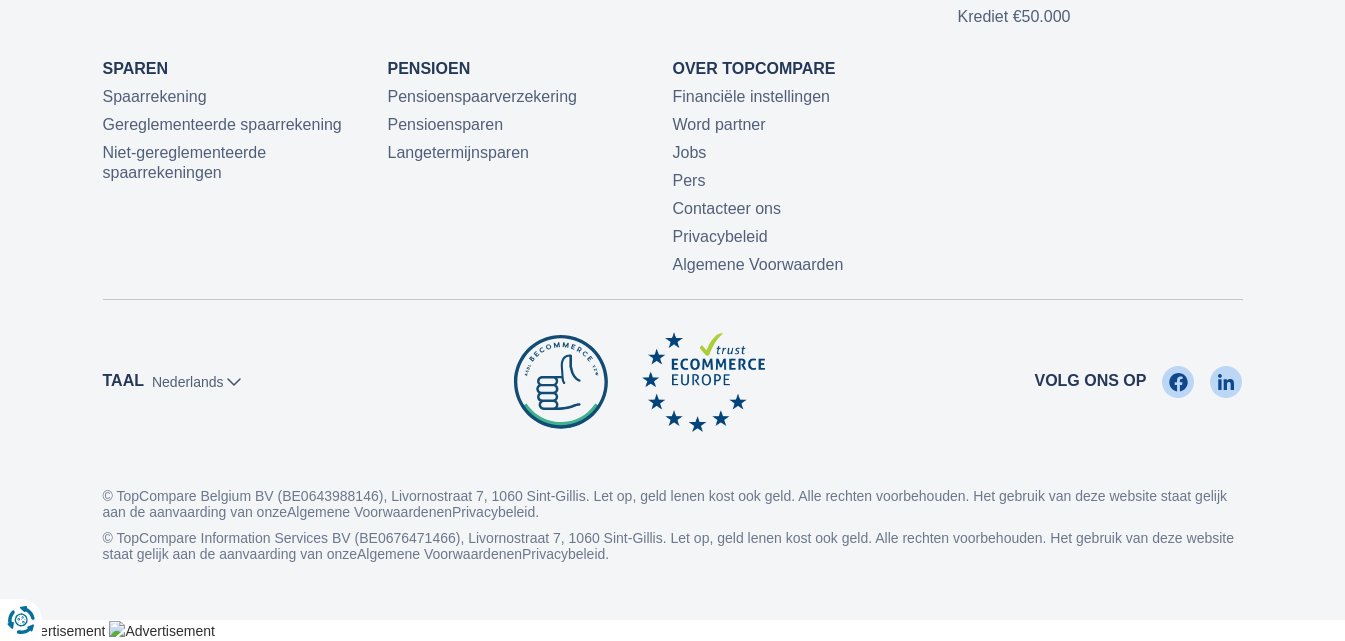 click on "© TopCompare Belgium BV (BE0643988146), [STREET_NAME] [NUMBER], [POSTAL_CODE] [CITY]. Let op, geld lenen kost ook geld. Alle rechten voorbehouden. Het gebruik van deze website staat gelijk aan de aanvaarding van onze
Algemene Voorwaarden
en
Privacybeleid
." at bounding box center (673, 496) 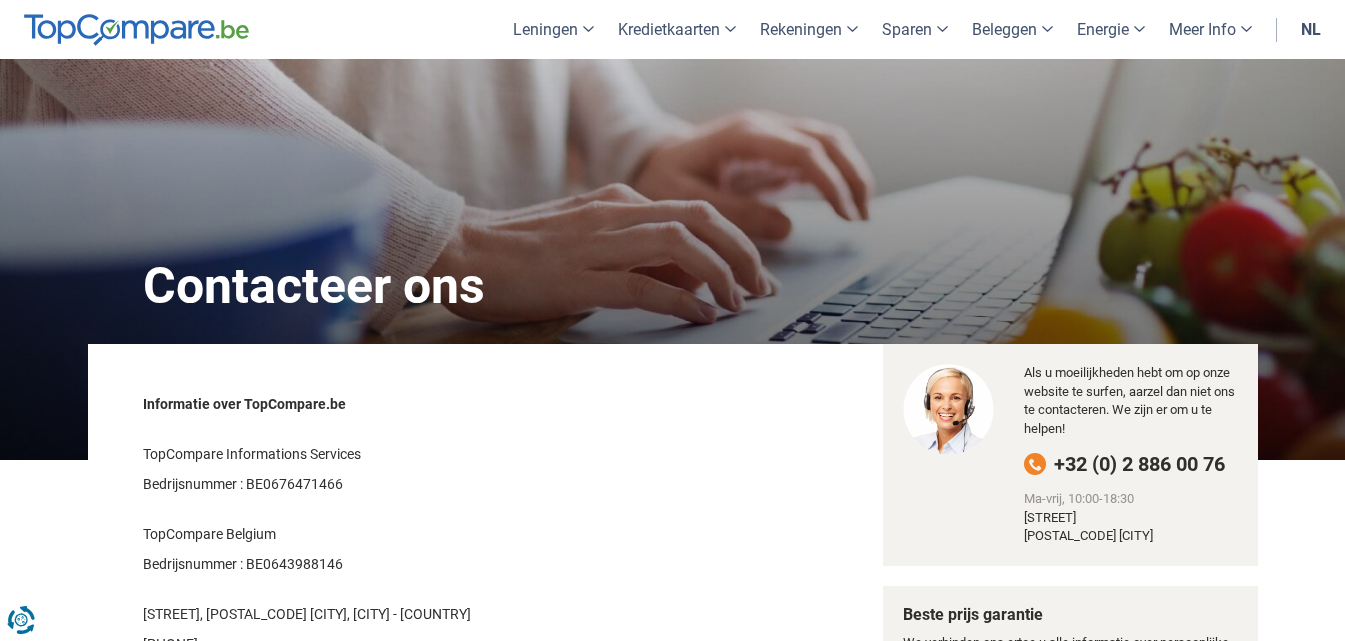 scroll, scrollTop: 0, scrollLeft: 0, axis: both 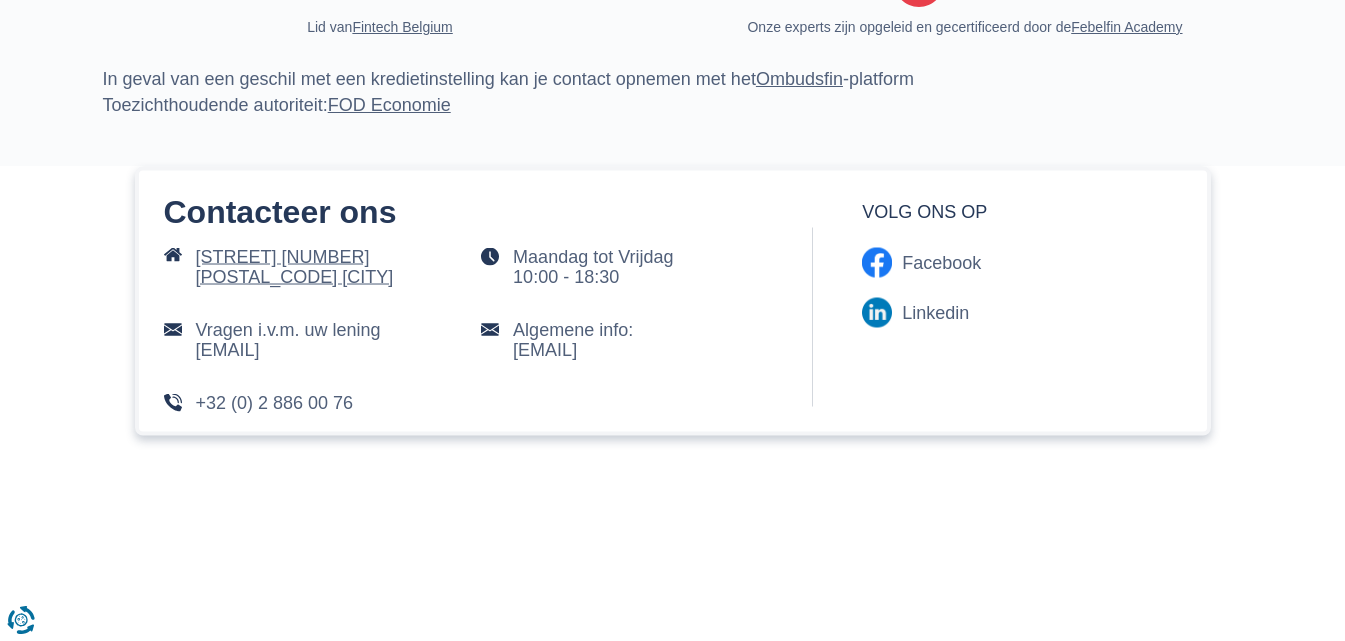 click on "Livornostraat 7  1060 Sint-Gillis" at bounding box center [295, 267] 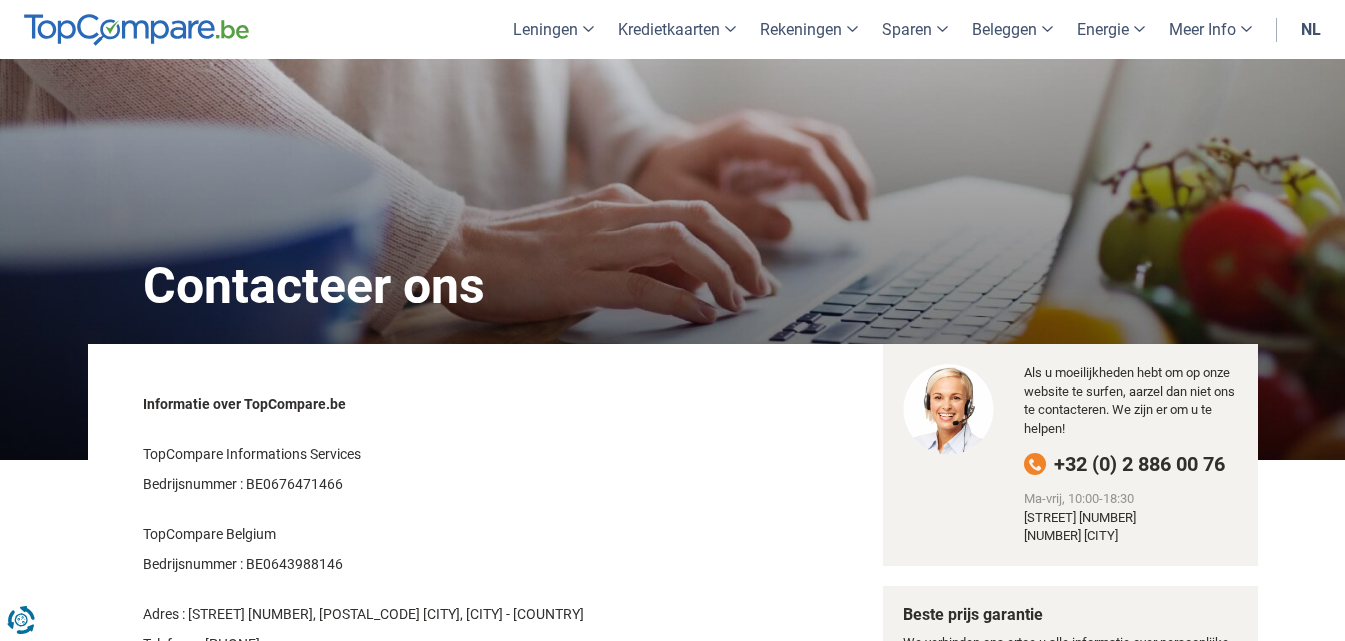 scroll, scrollTop: 0, scrollLeft: 0, axis: both 